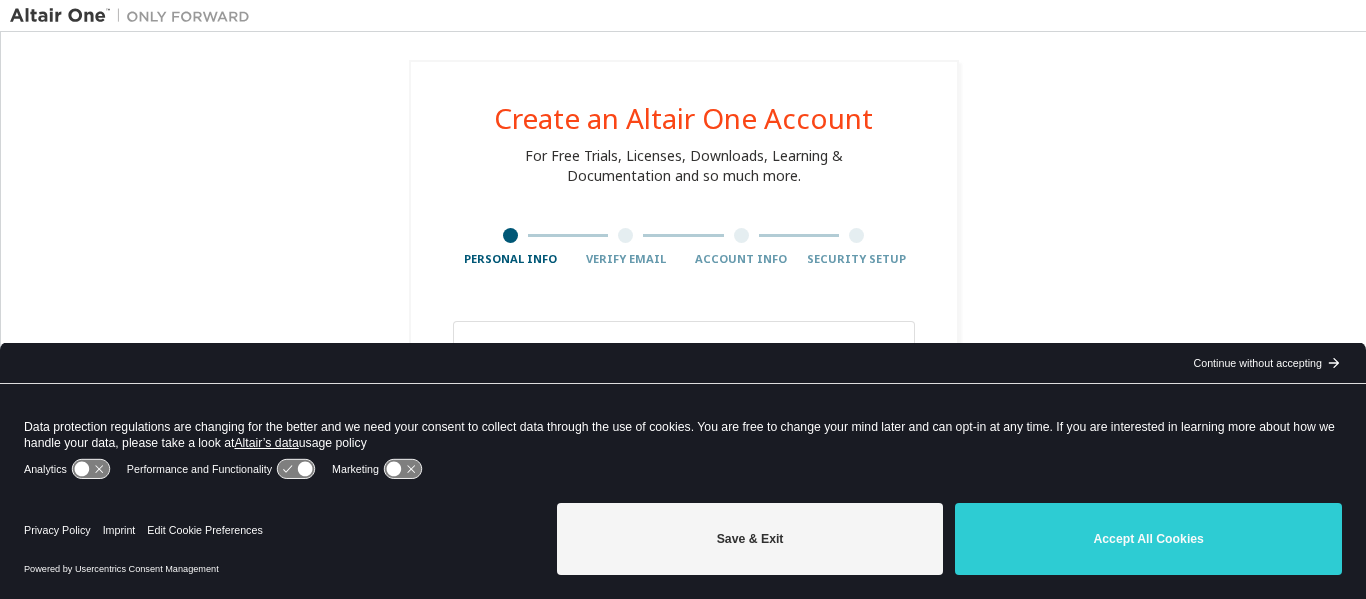 scroll, scrollTop: 0, scrollLeft: 0, axis: both 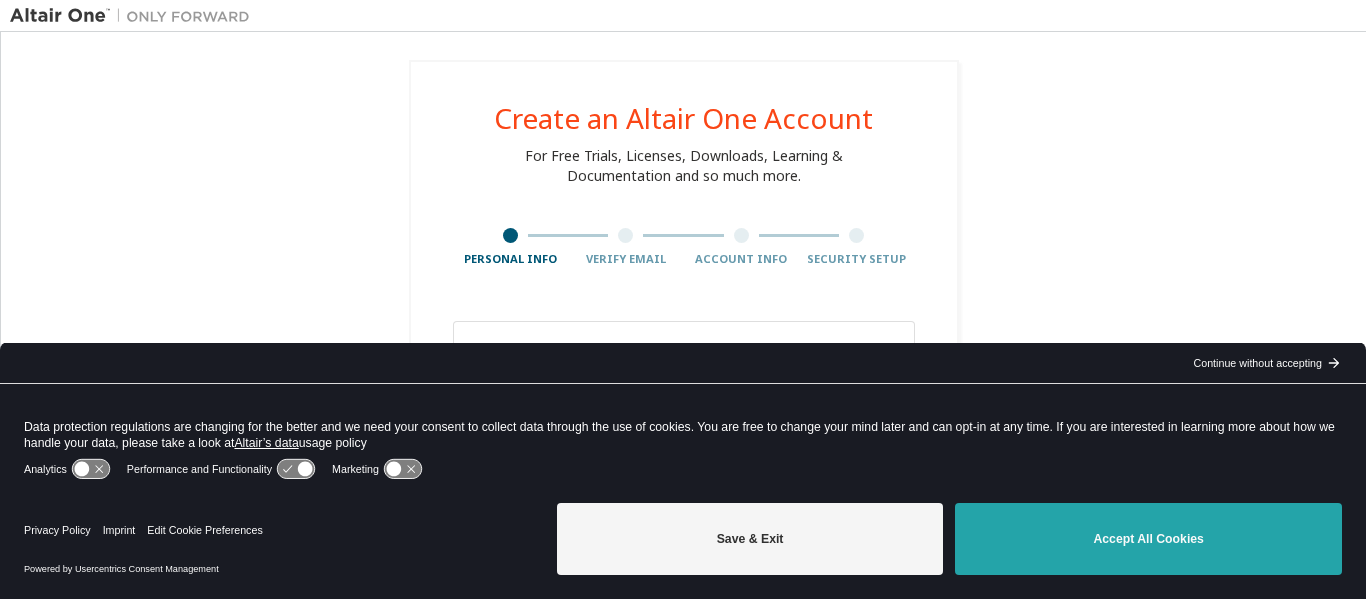 click on "Accept All Cookies" at bounding box center (1148, 539) 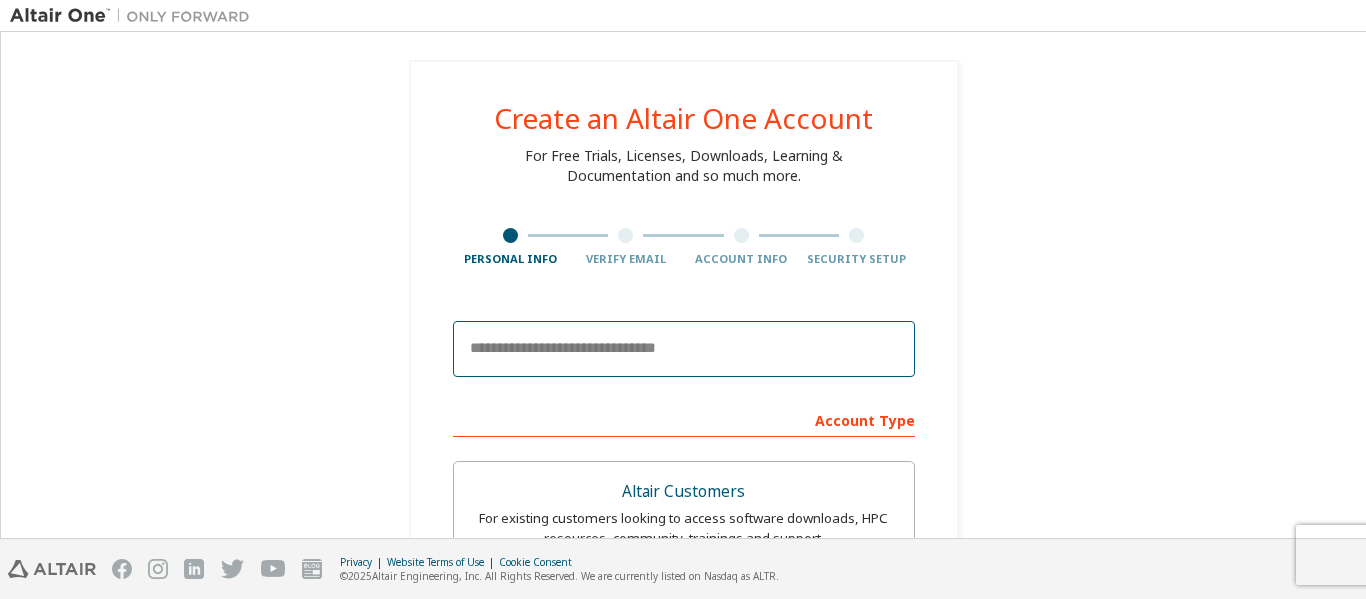 click at bounding box center [684, 349] 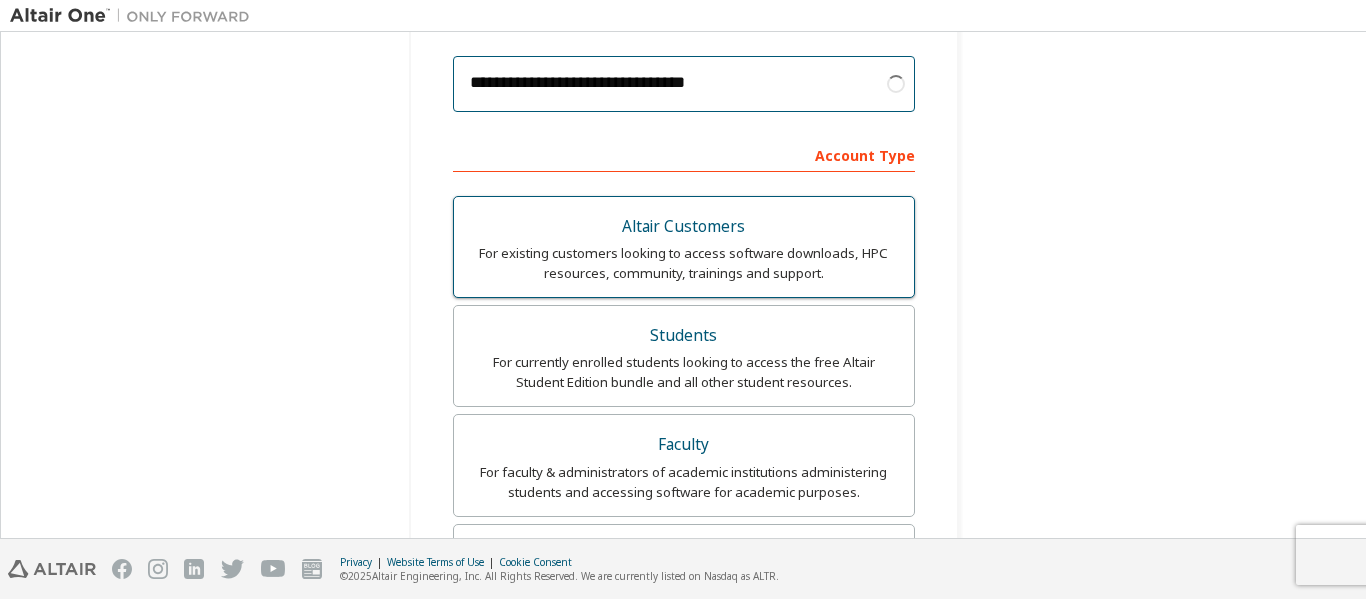 scroll, scrollTop: 300, scrollLeft: 0, axis: vertical 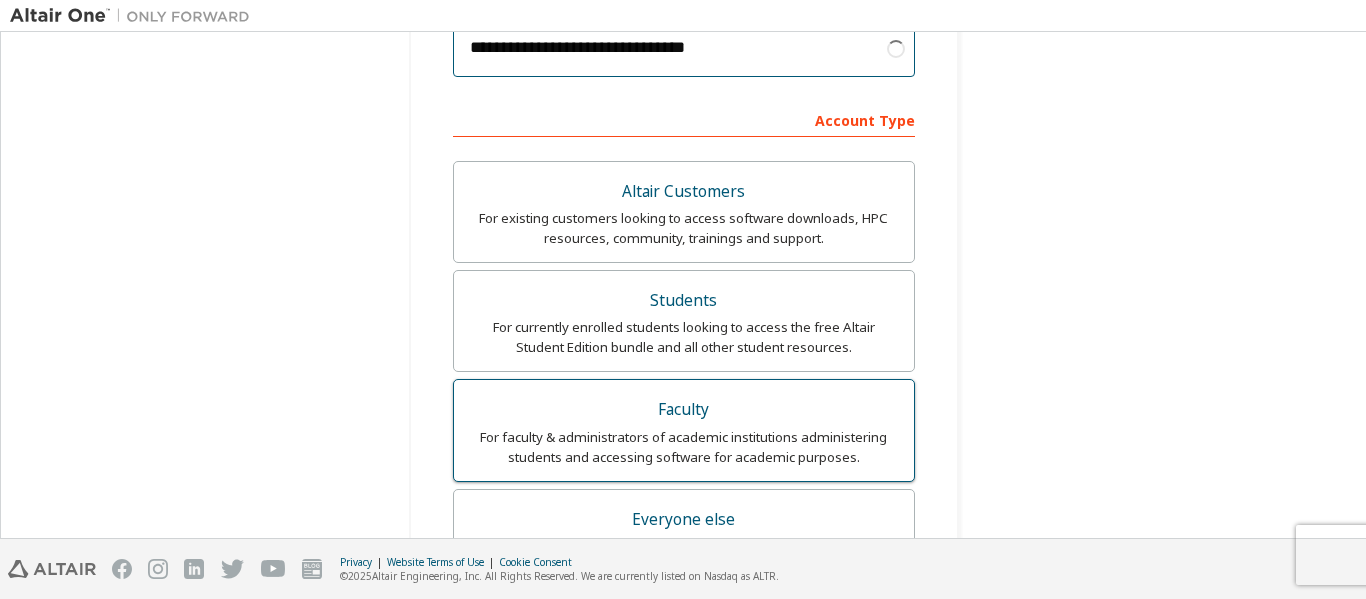 type on "**********" 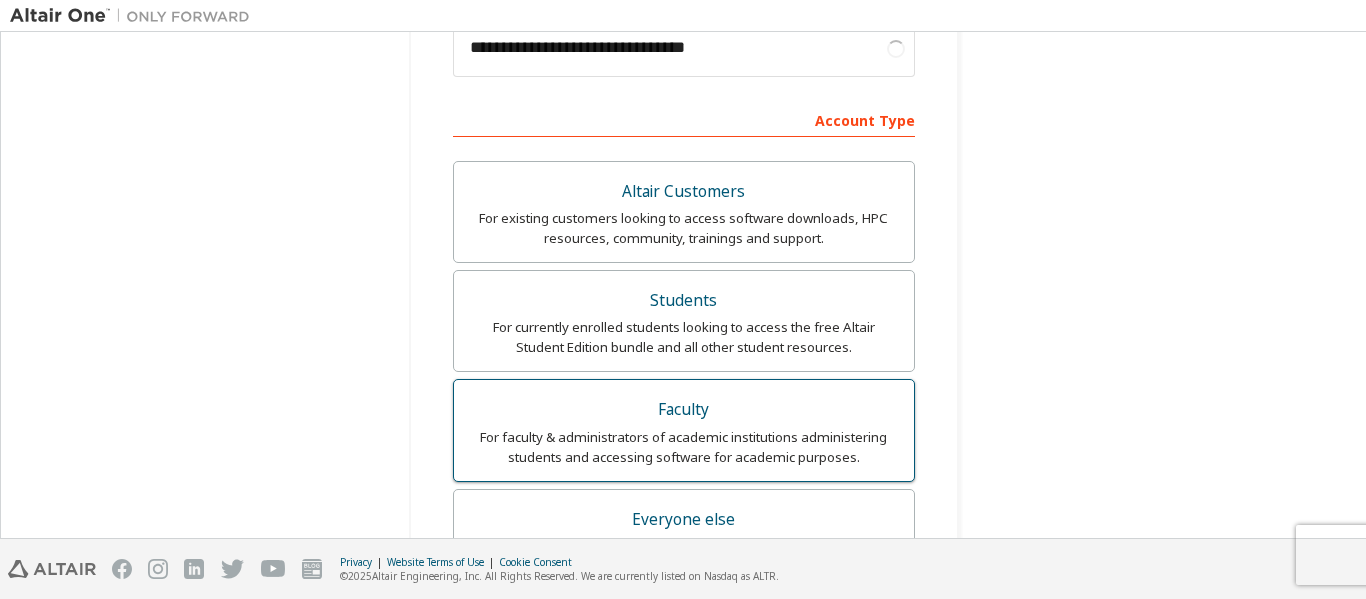 click on "For faculty & administrators of academic institutions administering students and accessing software for academic purposes." at bounding box center [684, 447] 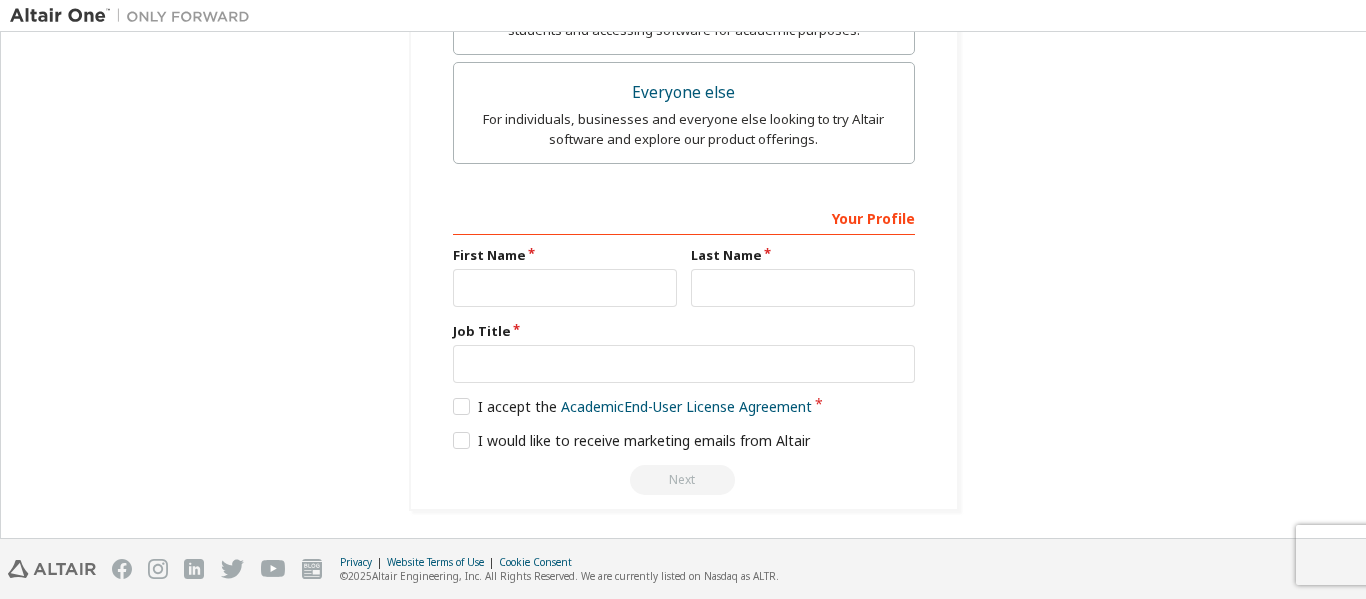 scroll, scrollTop: 803, scrollLeft: 0, axis: vertical 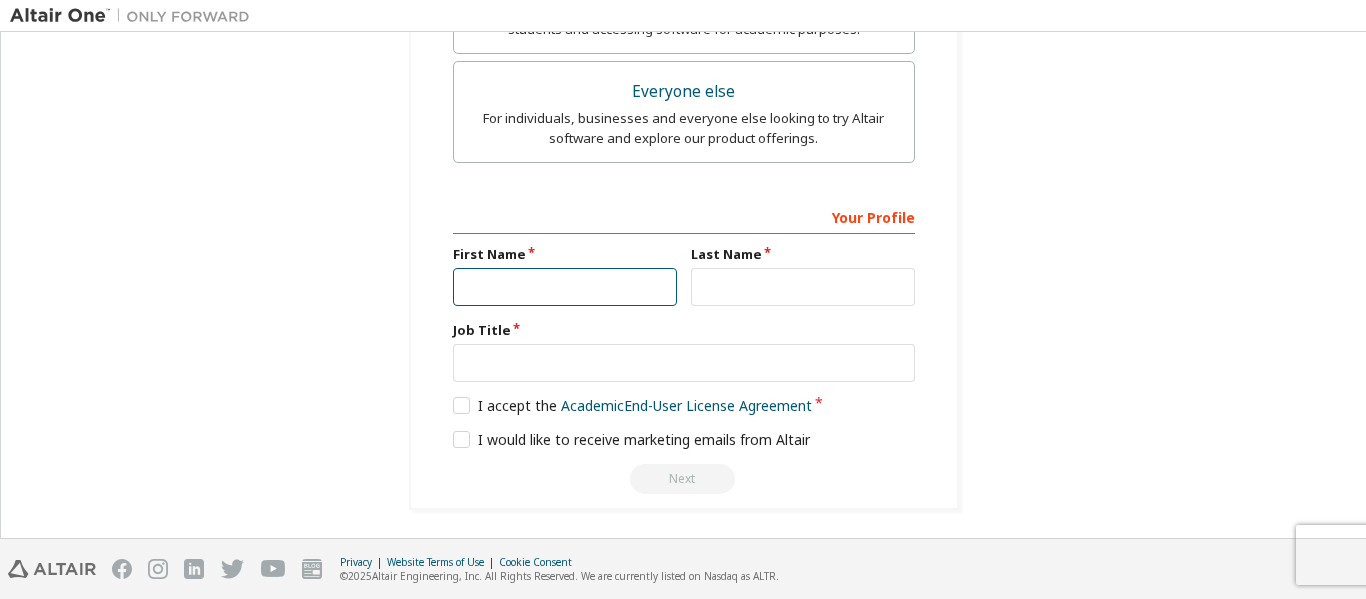 click at bounding box center [565, 287] 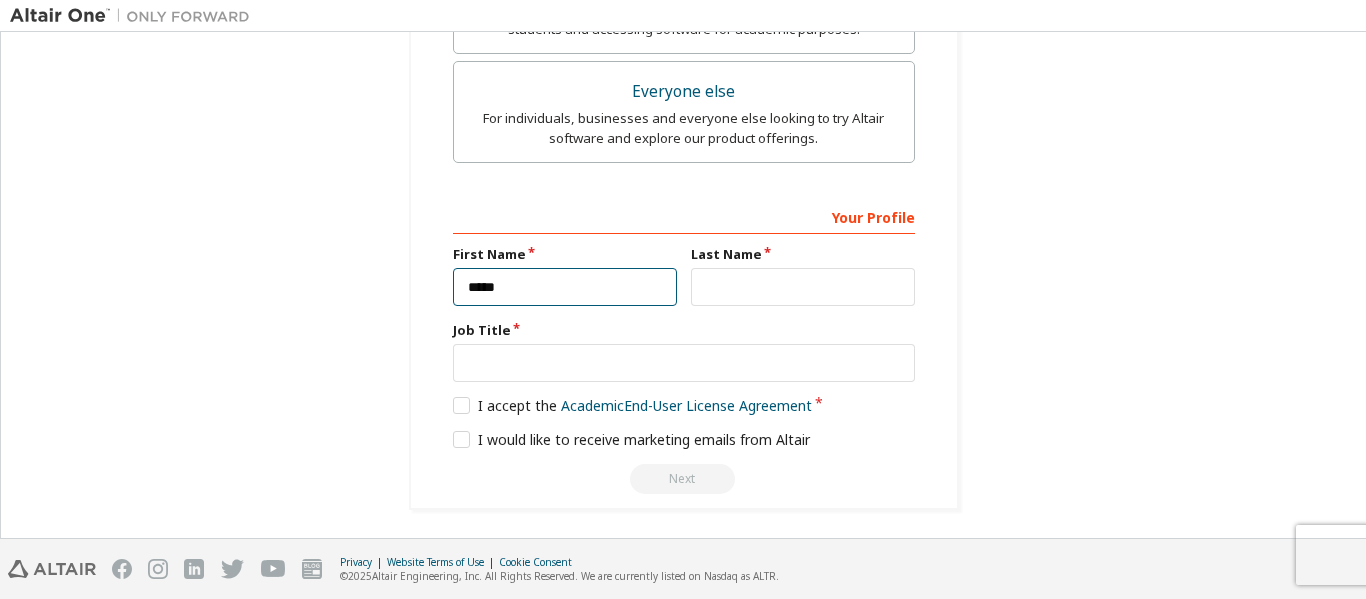 type on "*****" 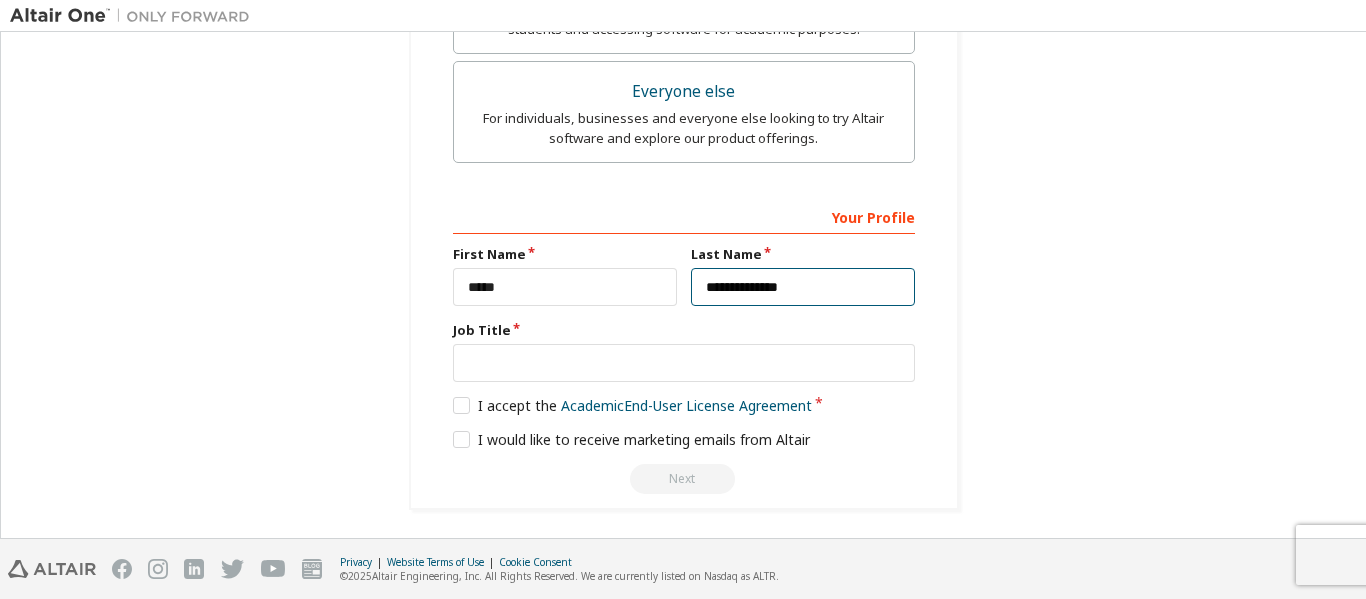 type on "**********" 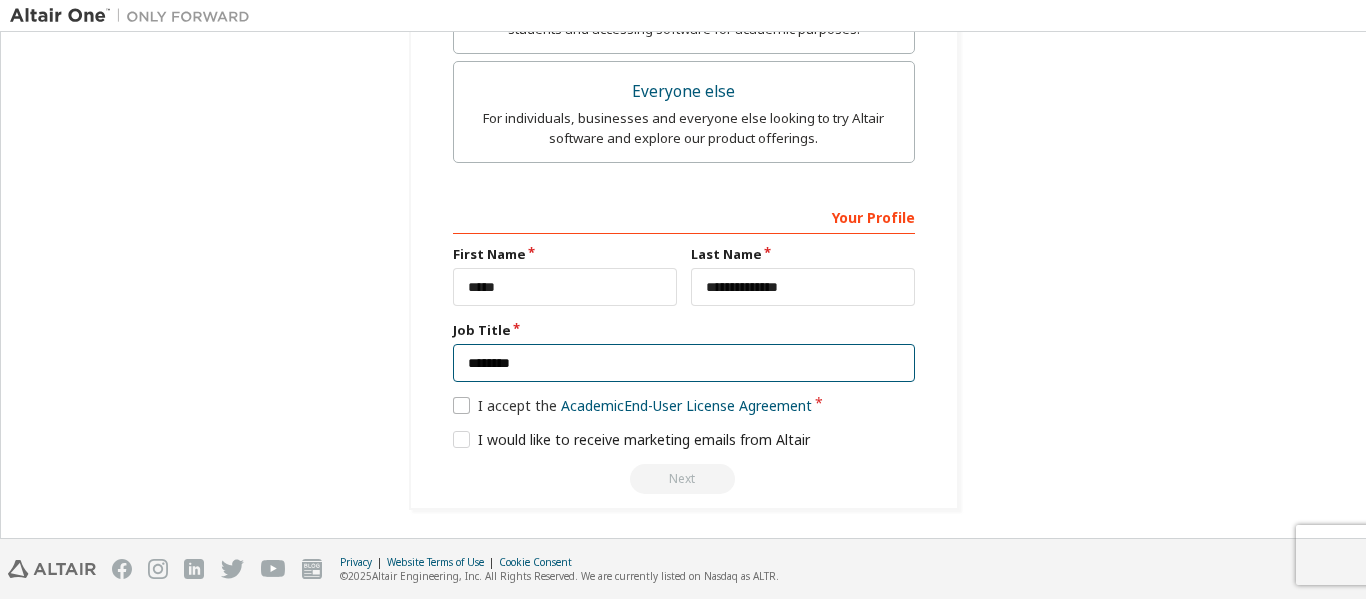type on "********" 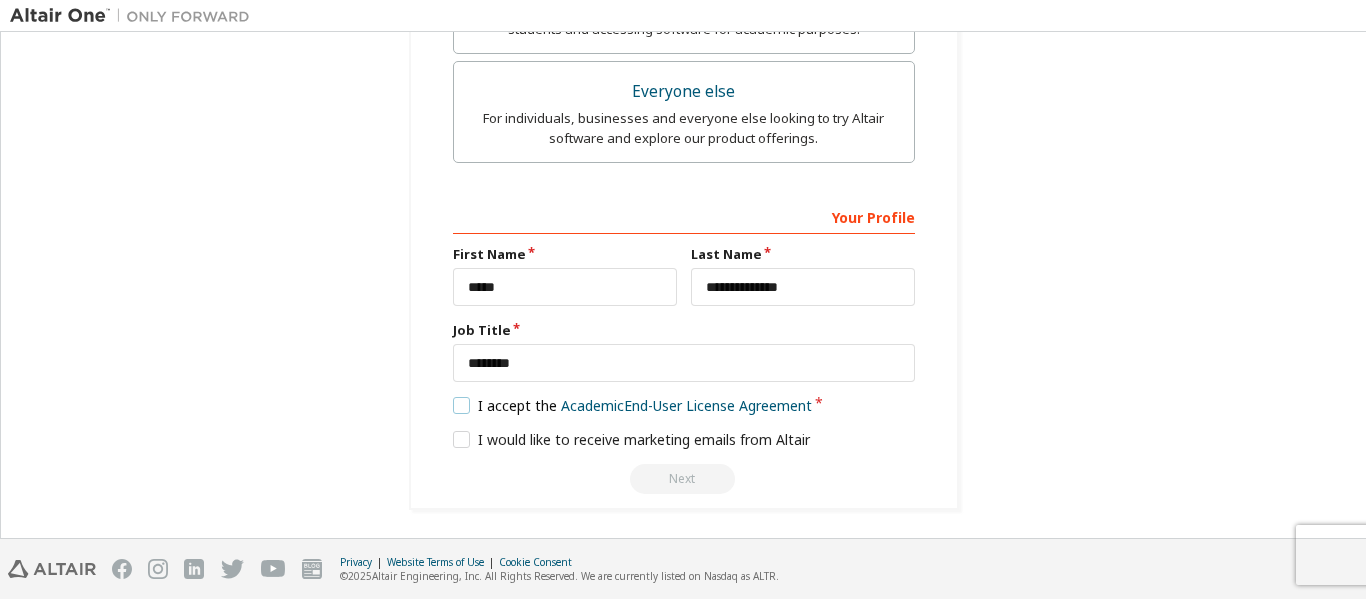 click on "I accept the   Academic   End-User License Agreement" at bounding box center [633, 405] 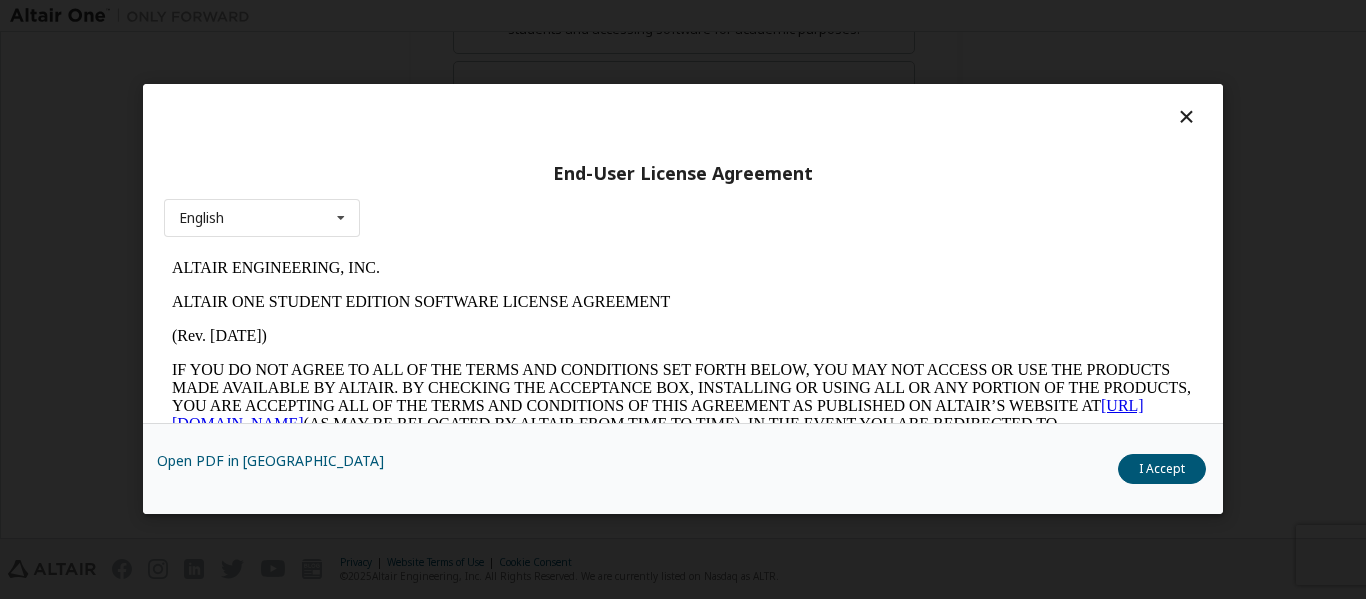 scroll, scrollTop: 0, scrollLeft: 0, axis: both 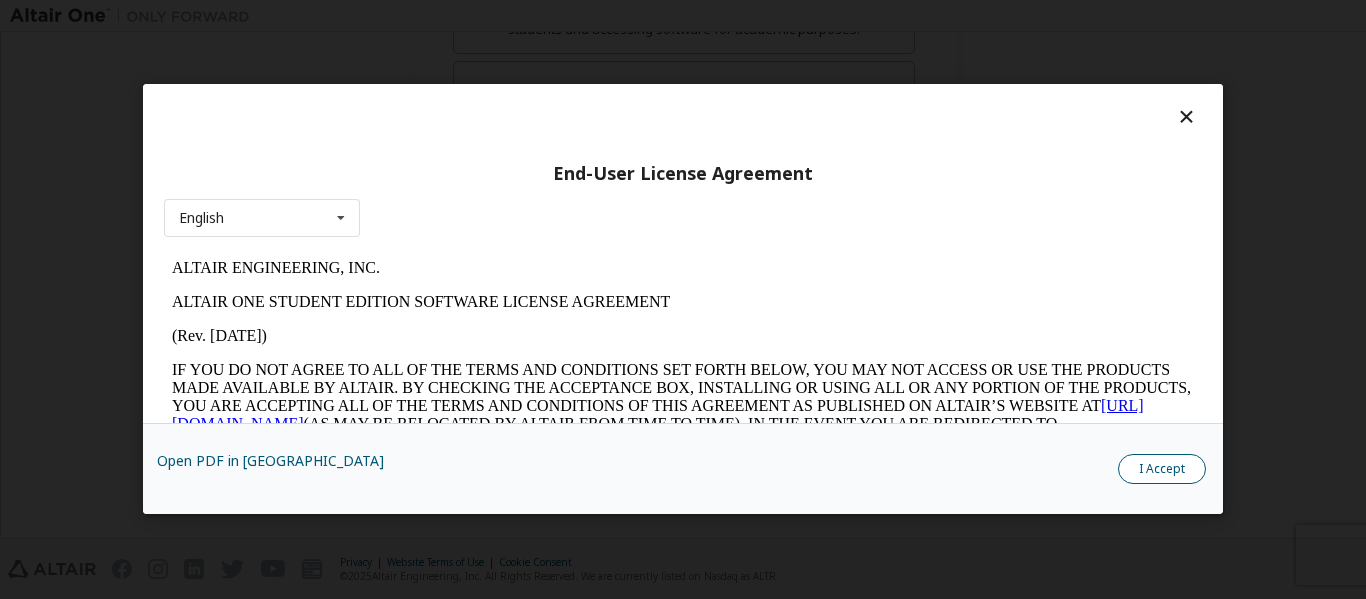 click on "I Accept" at bounding box center (1162, 470) 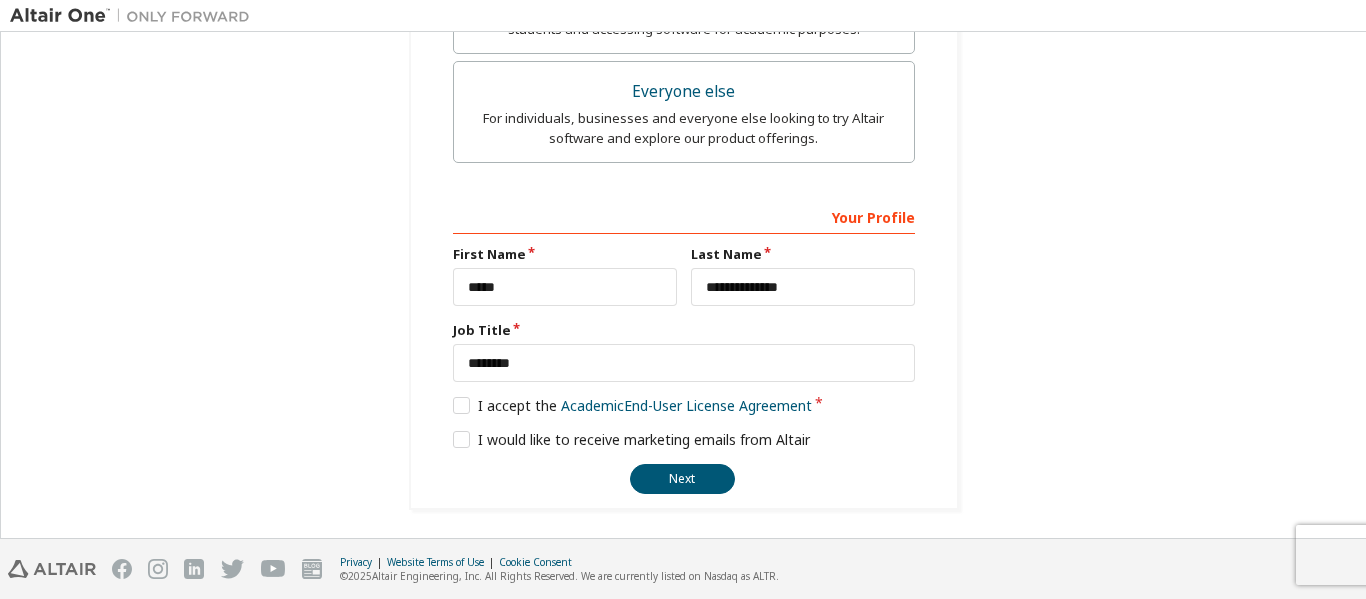 click on "**********" at bounding box center (684, -117) 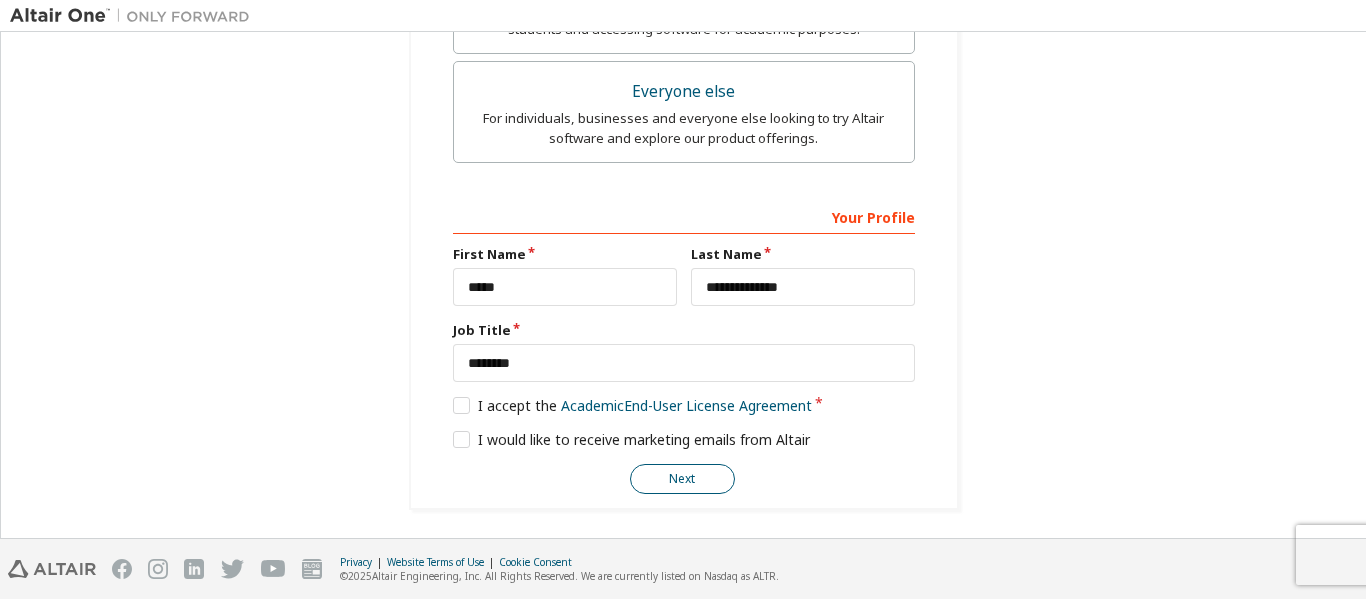 click on "Next" at bounding box center (682, 479) 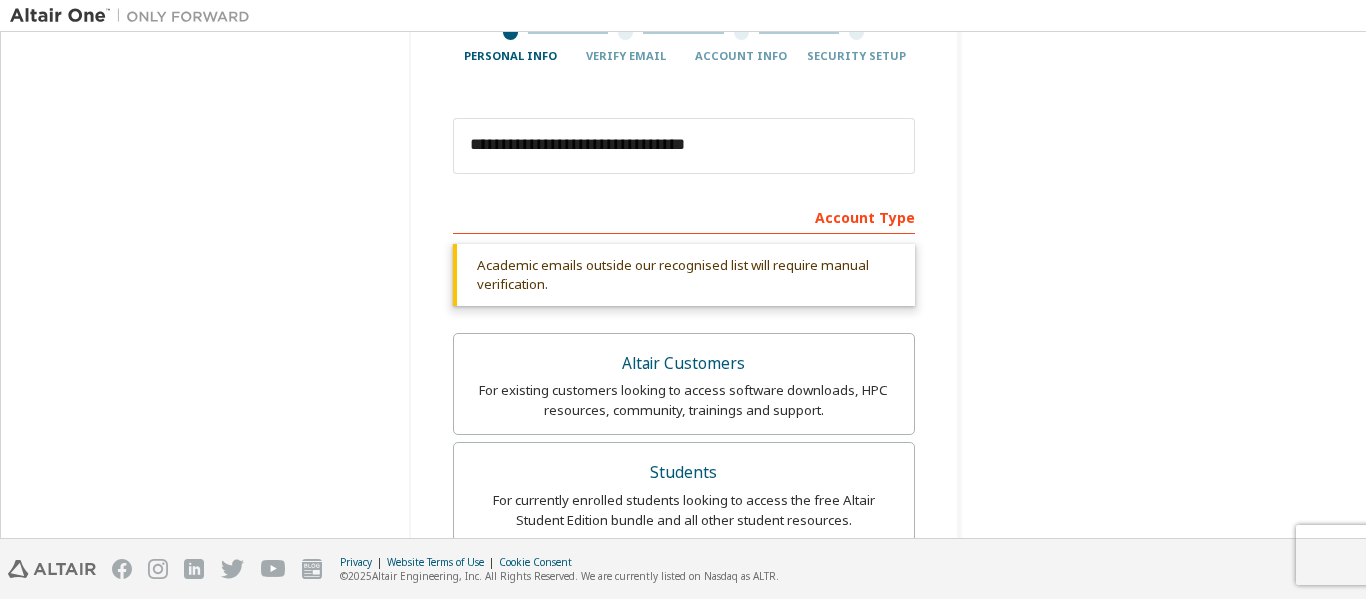 scroll, scrollTop: 66, scrollLeft: 0, axis: vertical 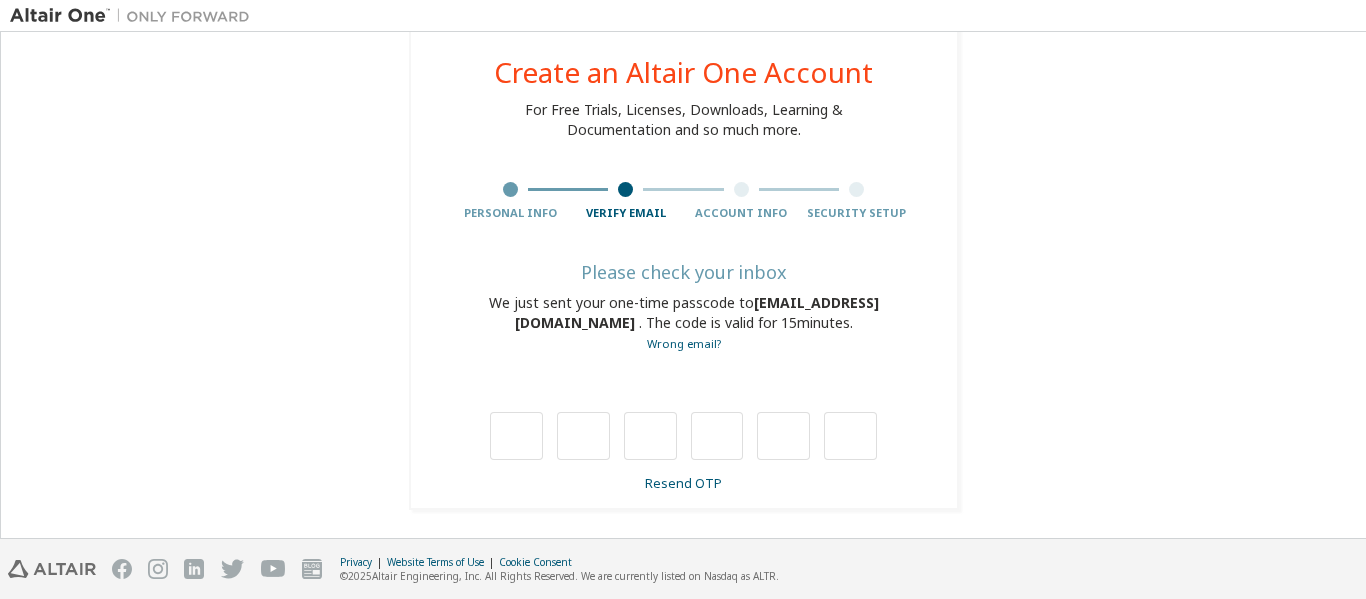 type on "*" 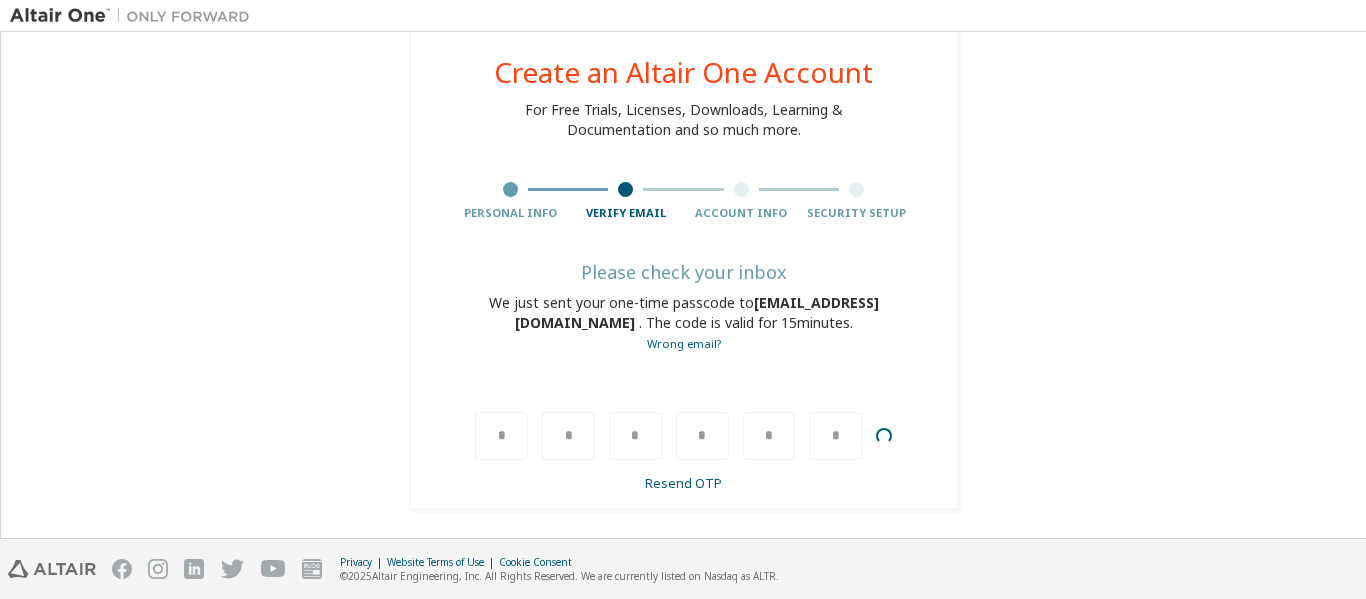 scroll, scrollTop: 0, scrollLeft: 0, axis: both 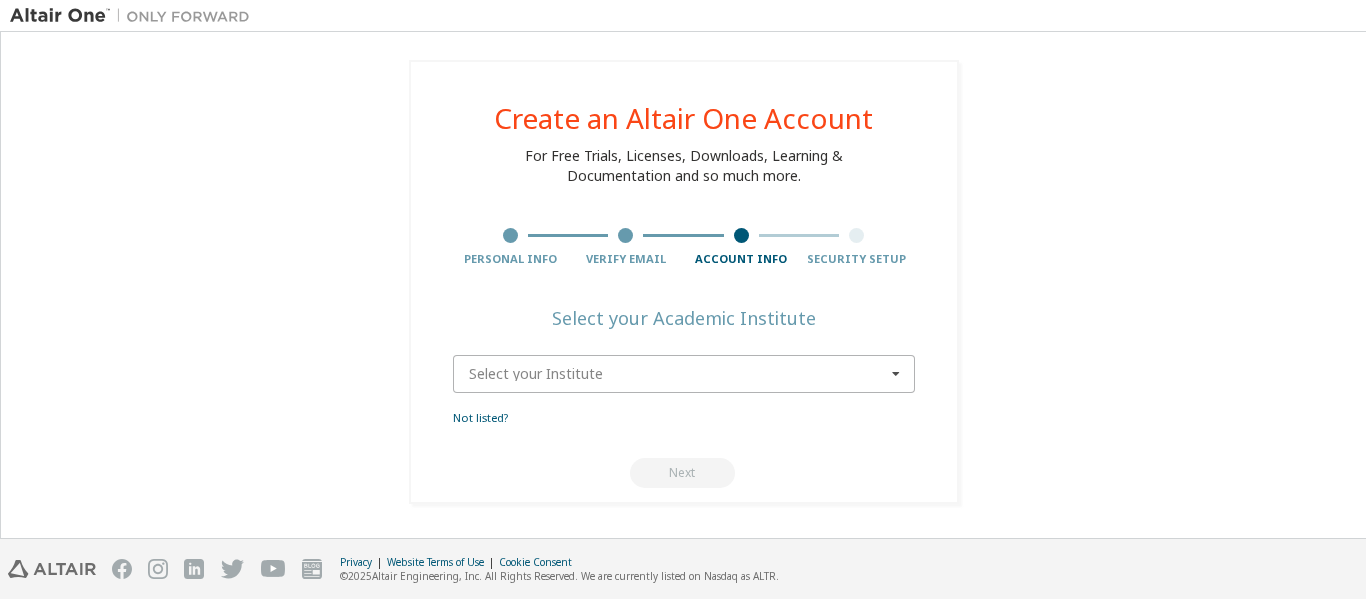 click at bounding box center (685, 374) 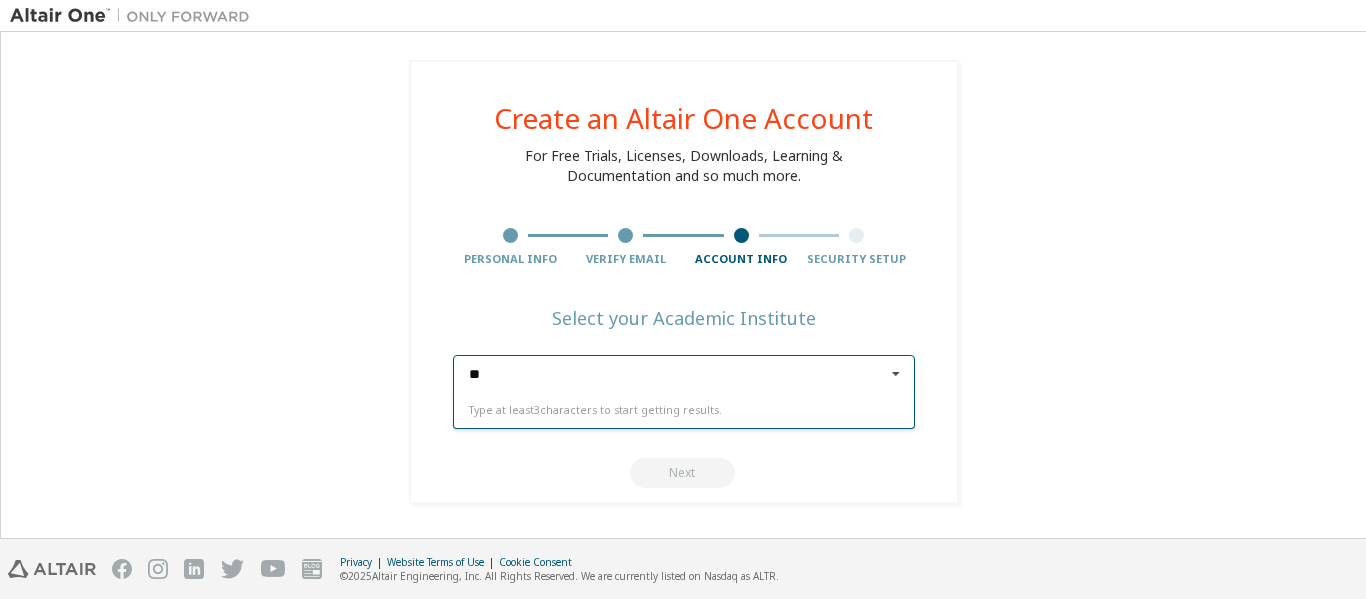 type on "*" 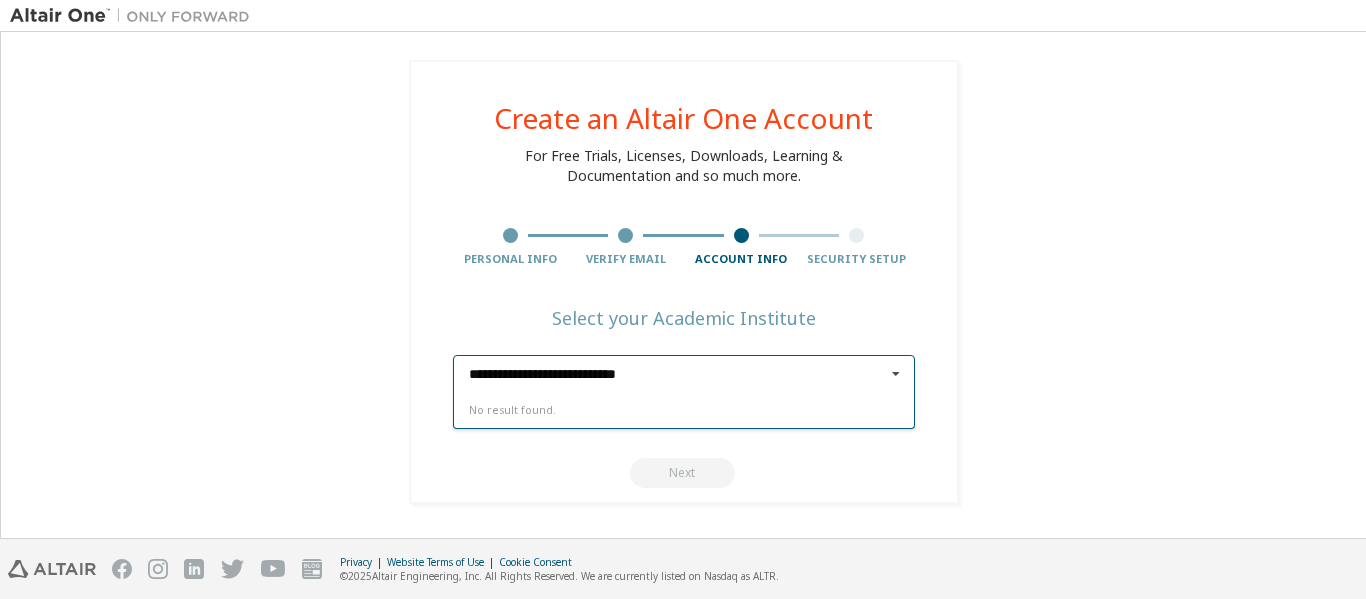 type on "**********" 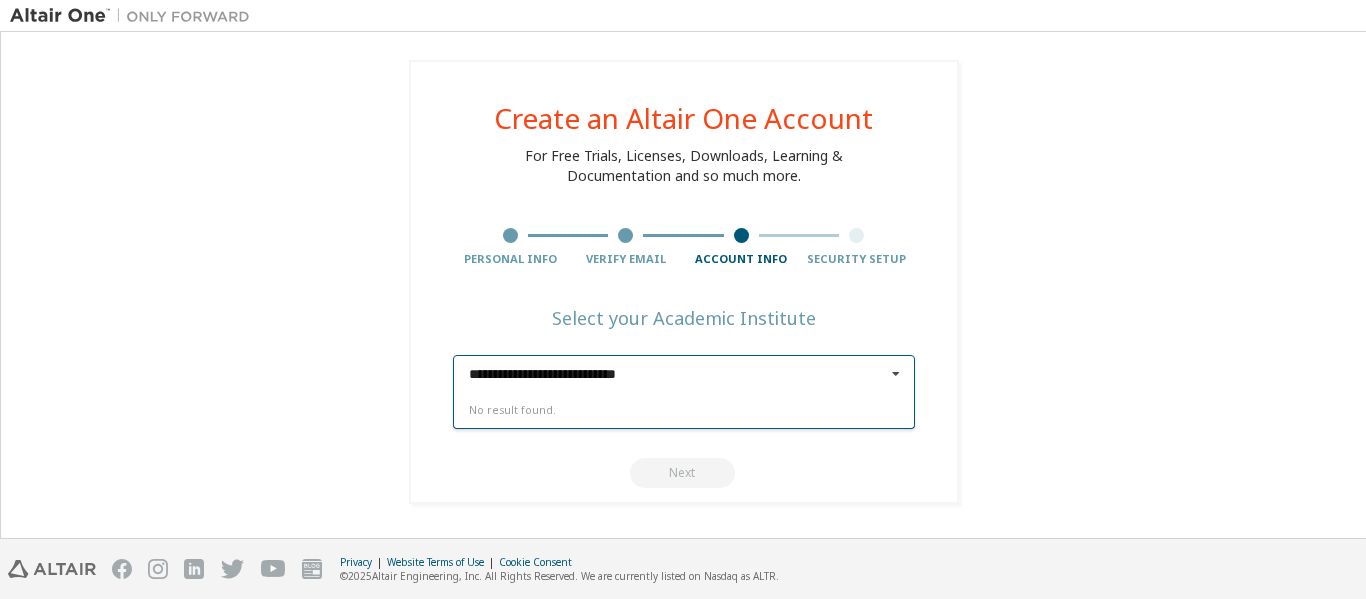type 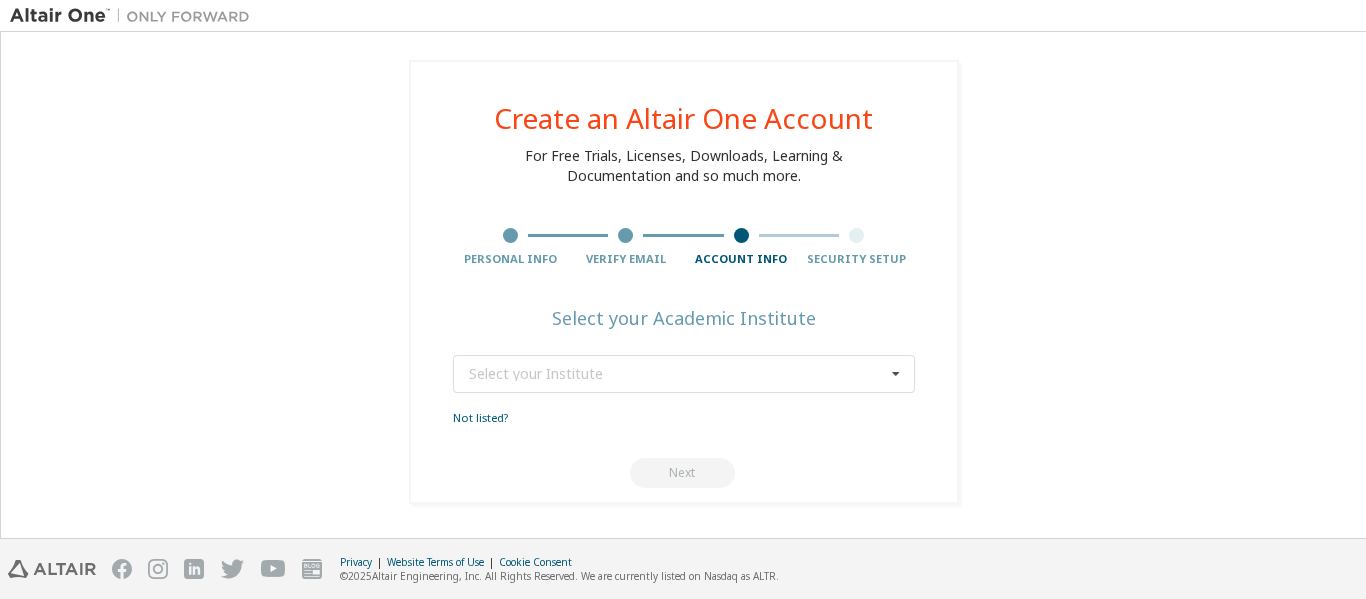click on "Create an Altair One Account For Free Trials, Licenses, Downloads, Learning &  Documentation and so much more. Personal Info Verify Email Account Info Security Setup Select your Academic Institute Select your Institute No result found. Not listed? Next" at bounding box center (683, 282) 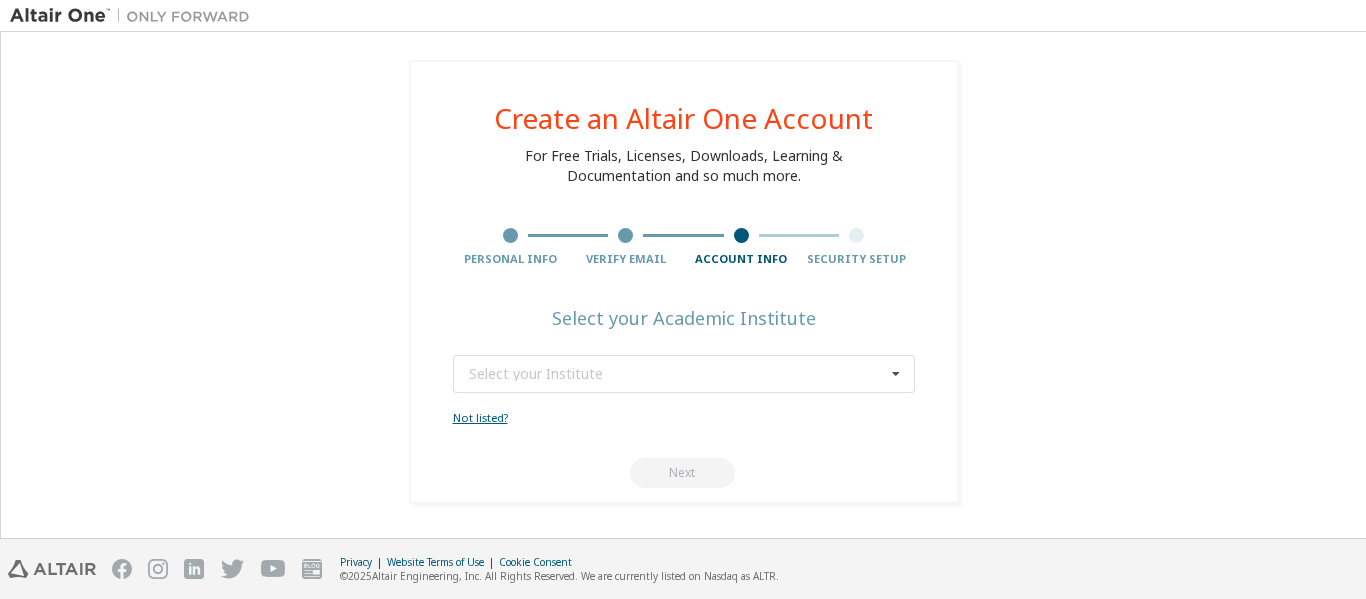 click on "Not listed?" at bounding box center [480, 417] 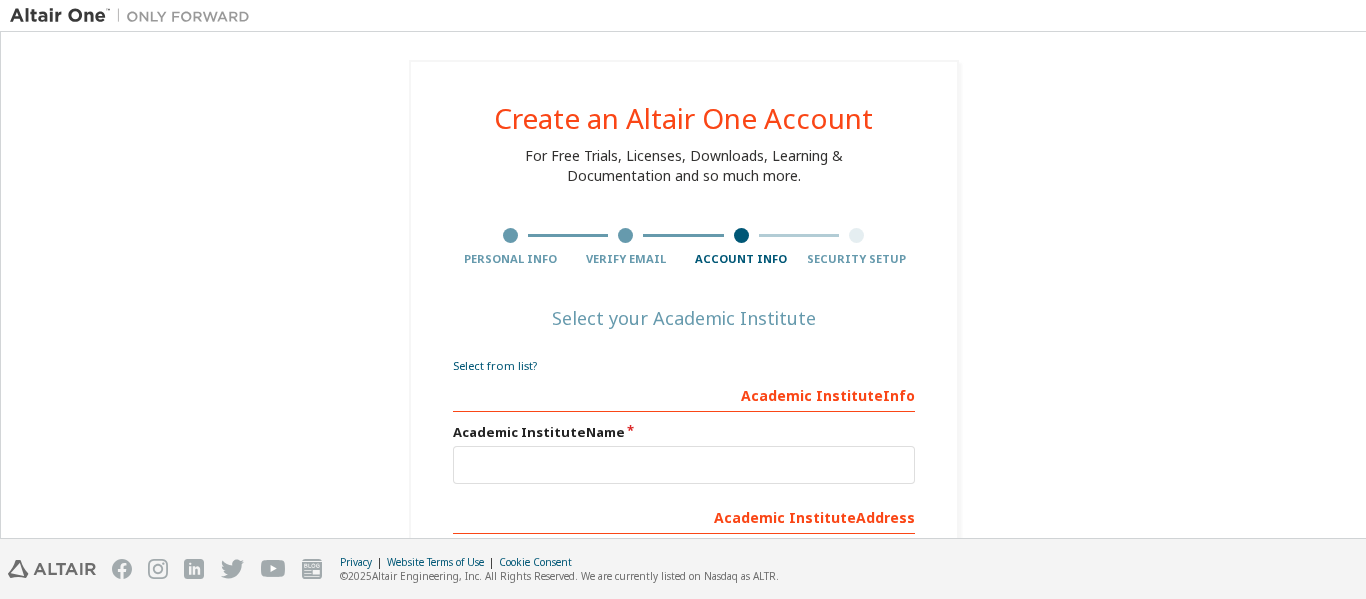scroll, scrollTop: 200, scrollLeft: 0, axis: vertical 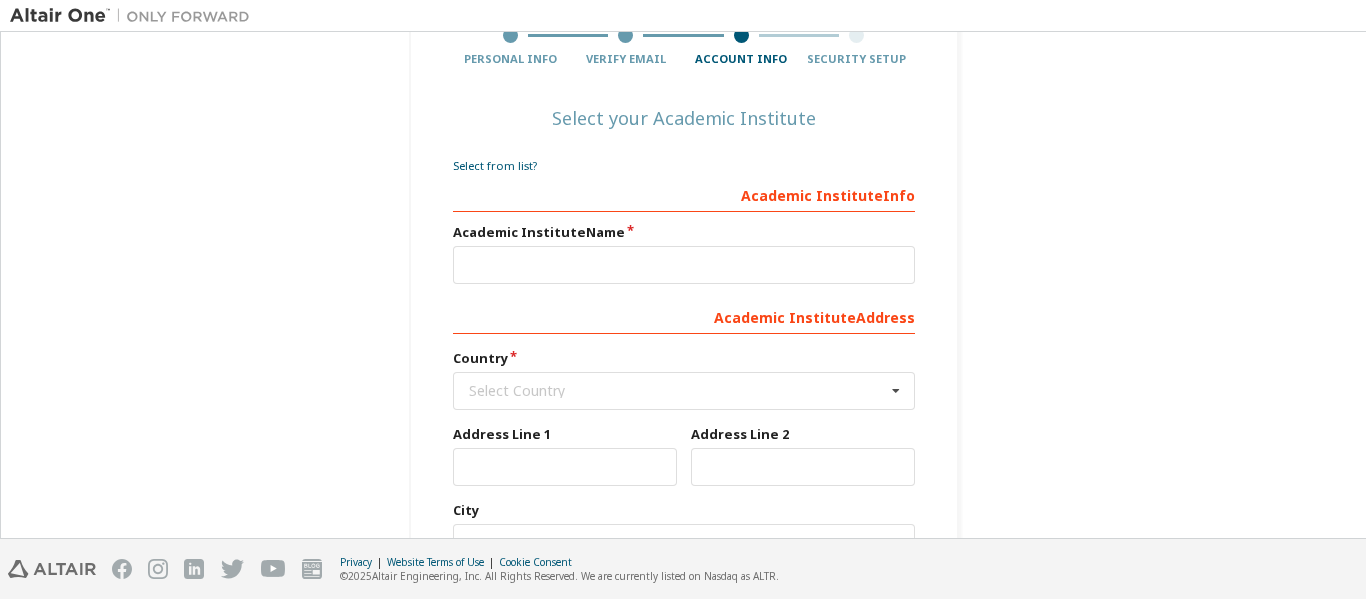 drag, startPoint x: 678, startPoint y: 287, endPoint x: 672, endPoint y: 258, distance: 29.614185 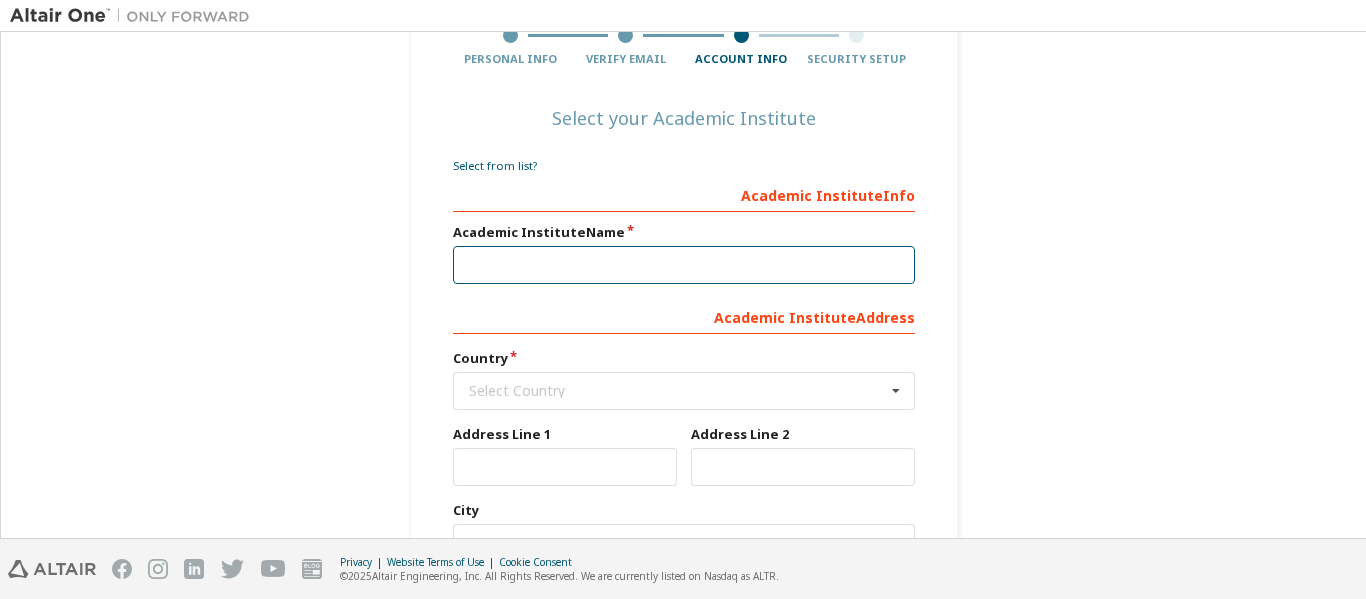 click at bounding box center [684, 265] 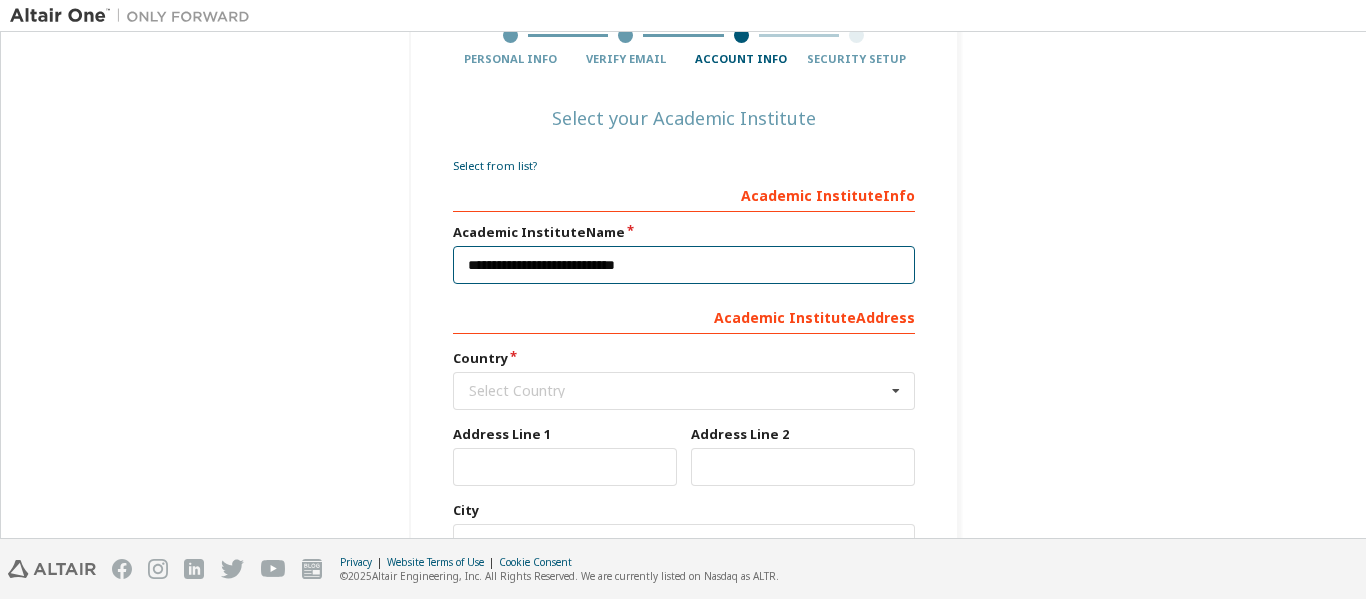 type on "**********" 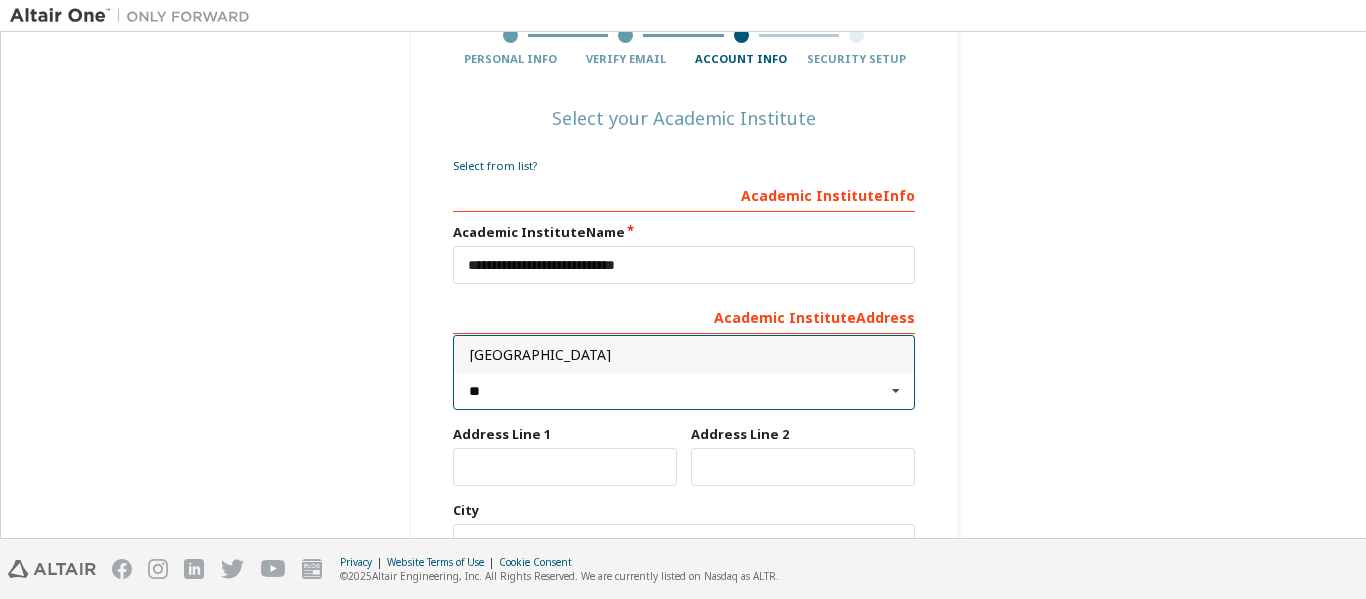 type on "***" 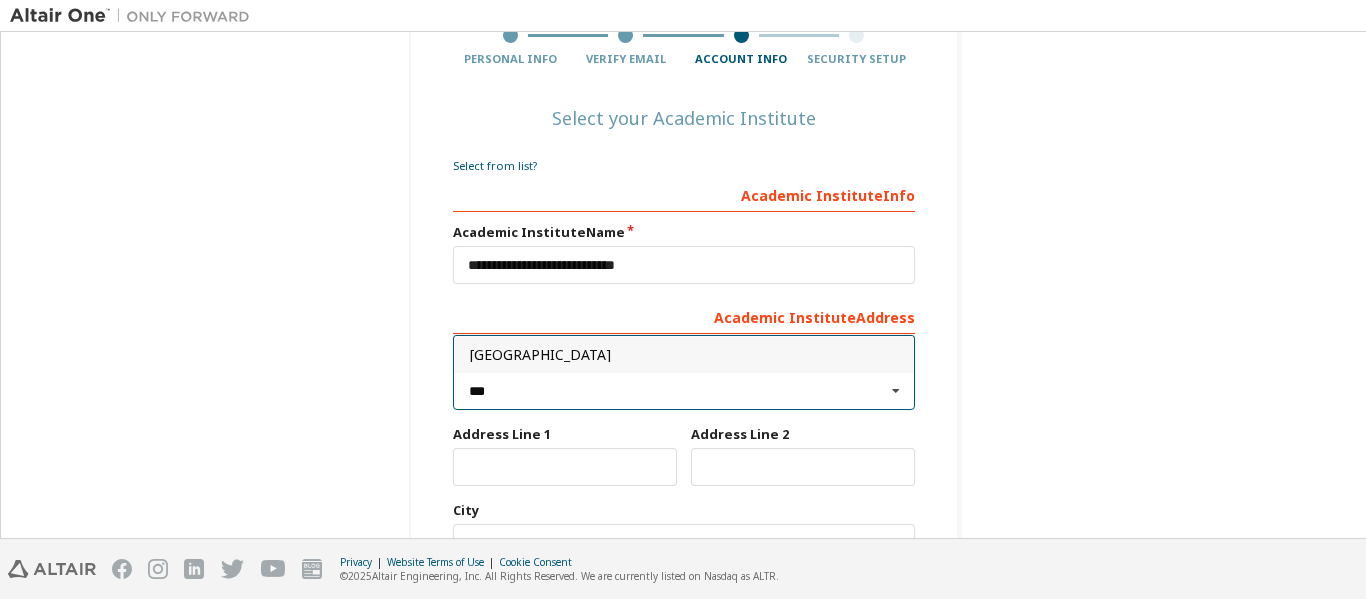 type on "***" 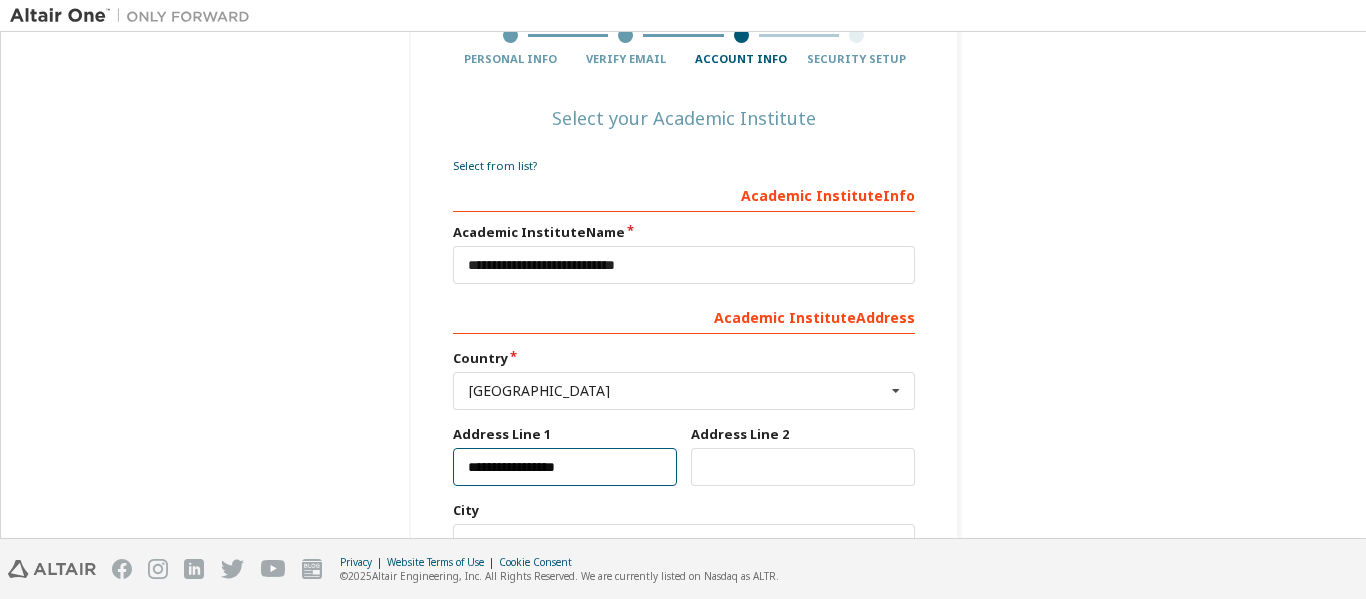 type on "**********" 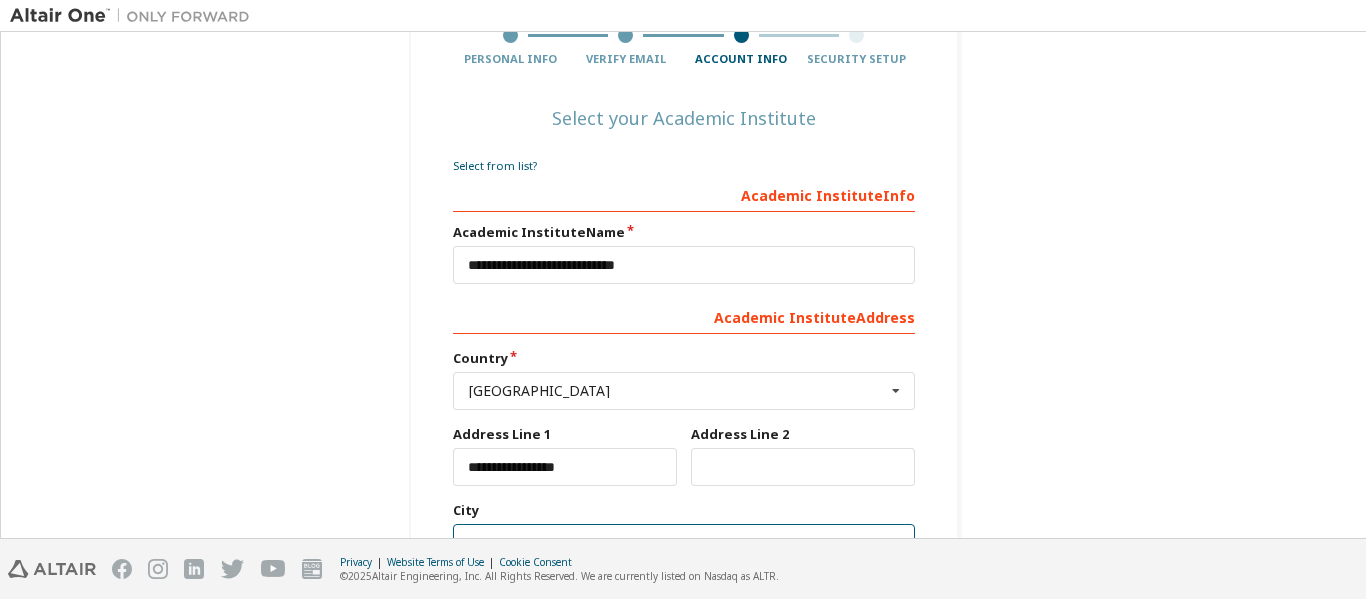 scroll, scrollTop: 224, scrollLeft: 0, axis: vertical 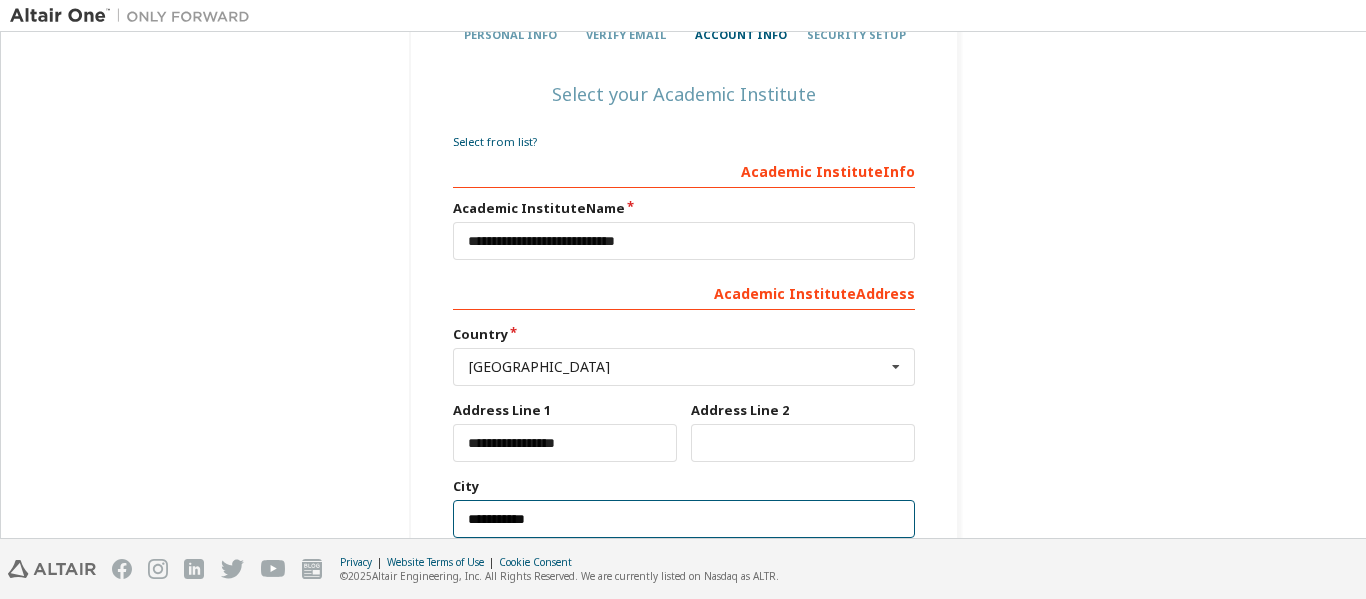 type on "**********" 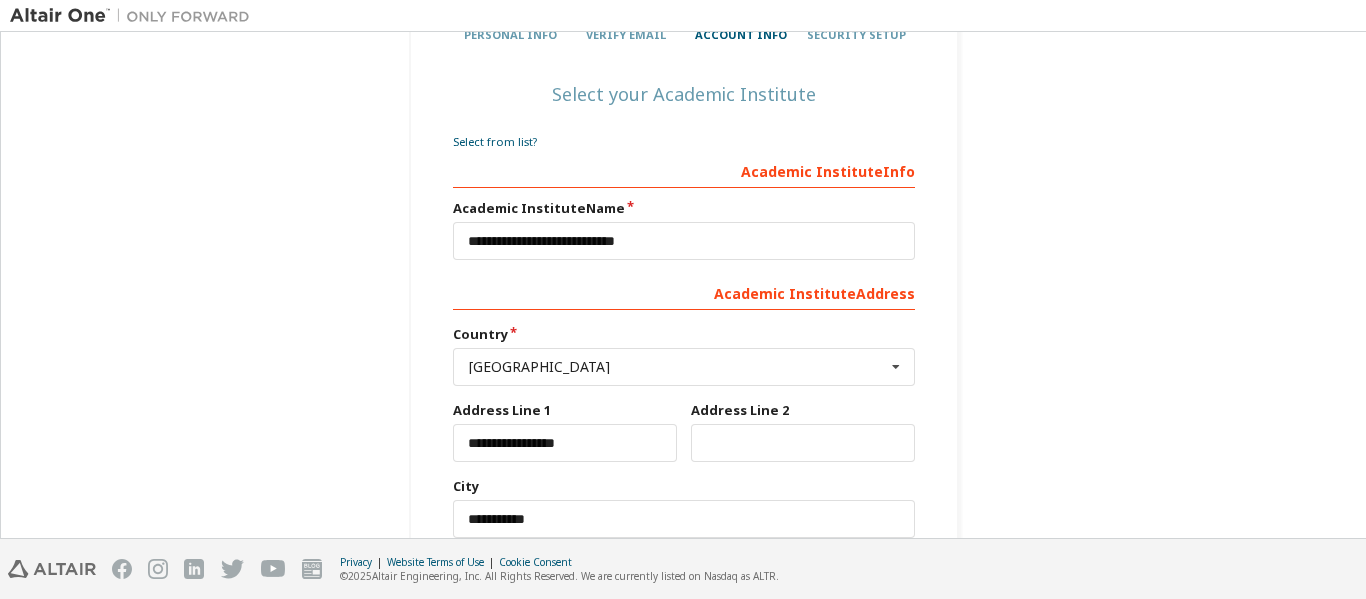 scroll, scrollTop: 480, scrollLeft: 0, axis: vertical 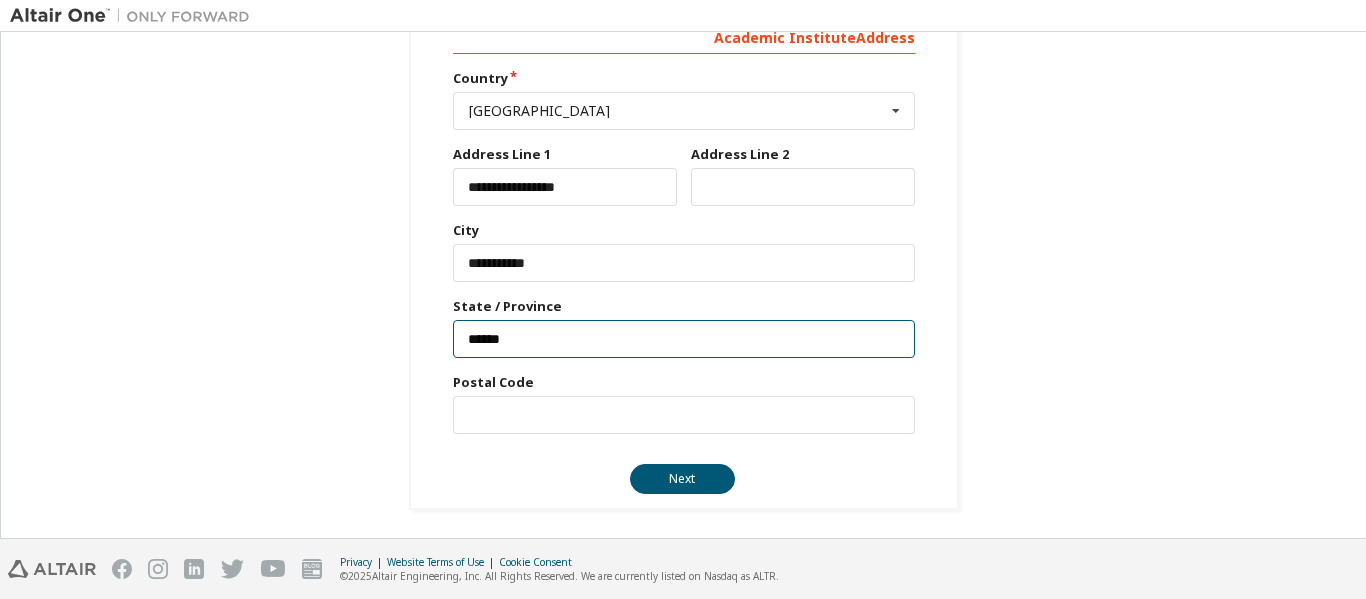 type on "******" 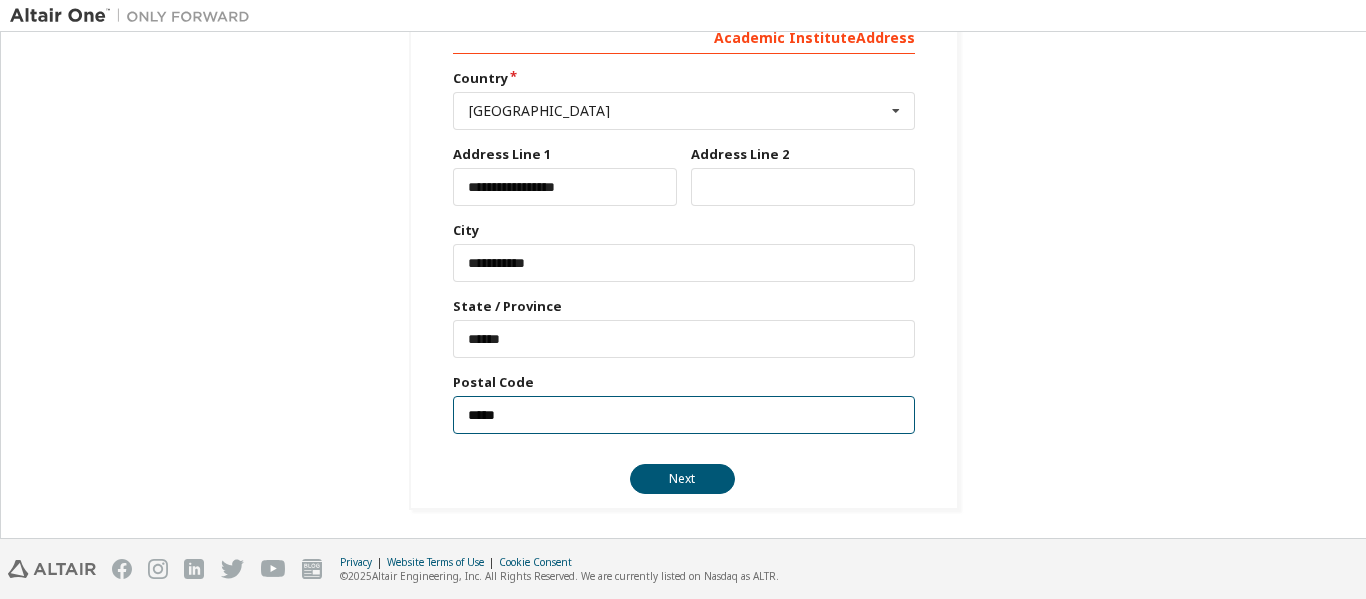 type on "*****" 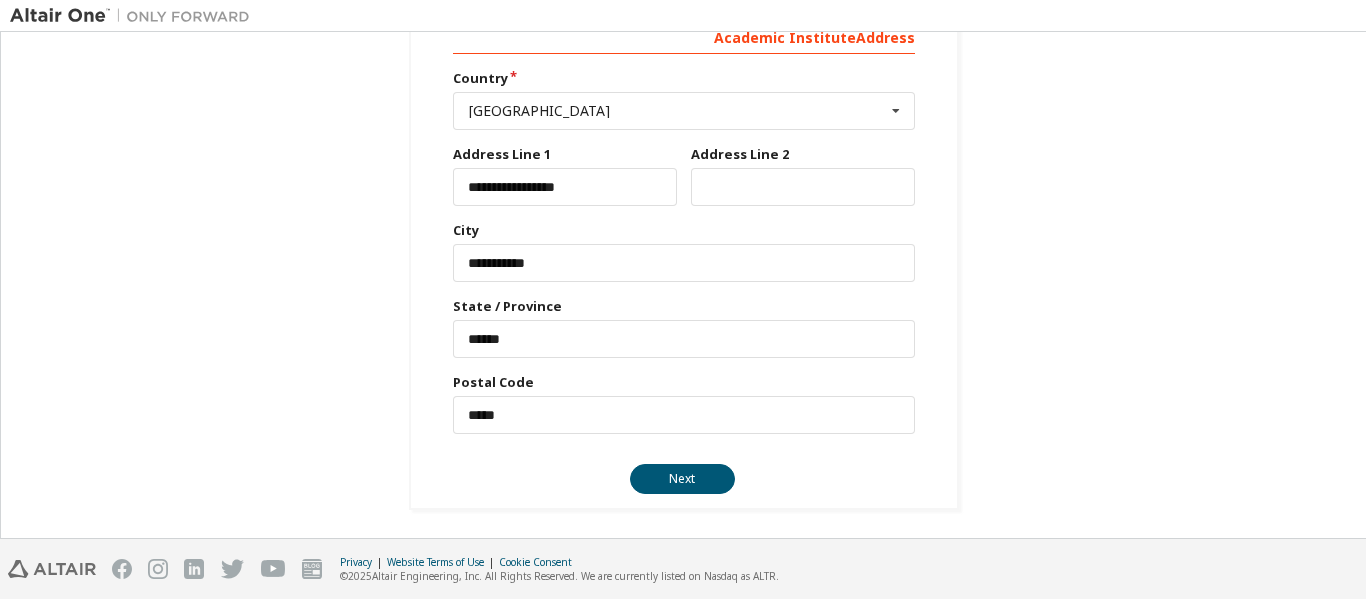 click on "**********" at bounding box center (684, 184) 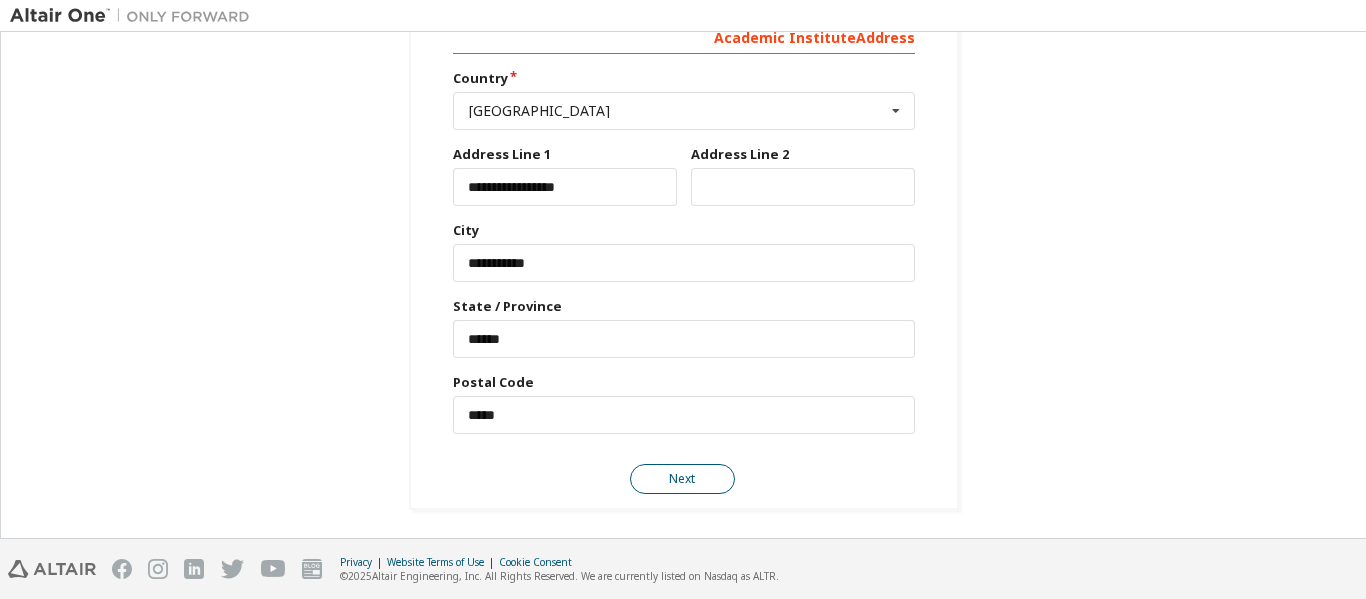 click on "Next" at bounding box center (682, 479) 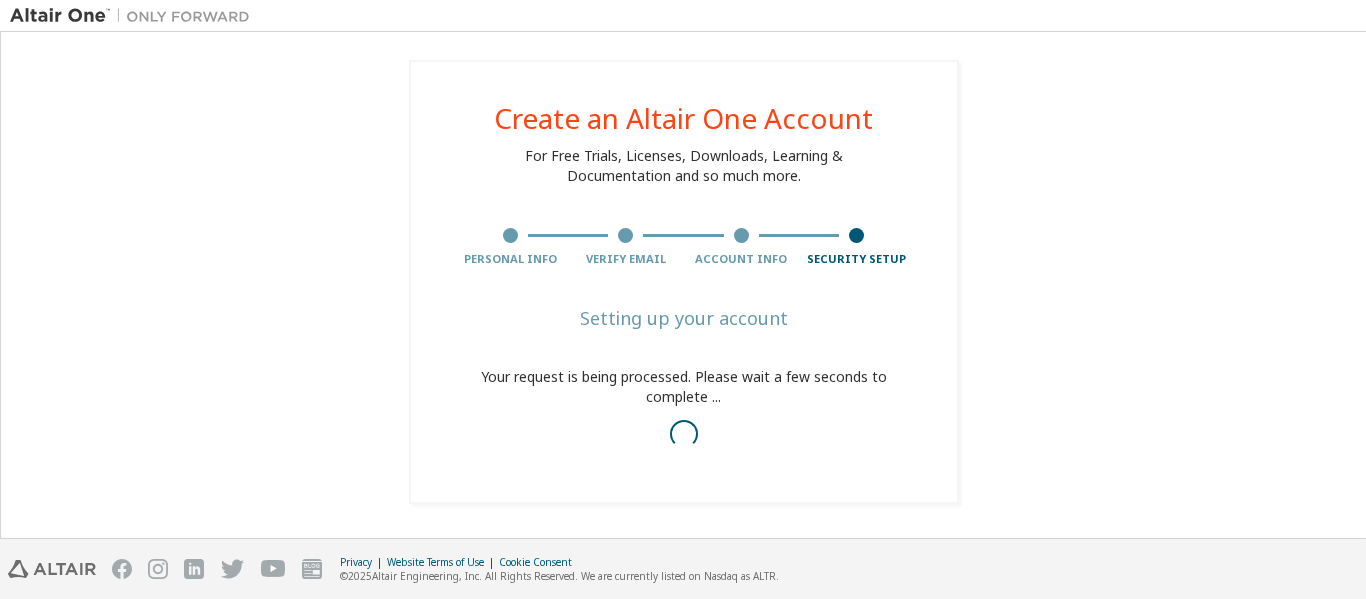 scroll, scrollTop: 0, scrollLeft: 0, axis: both 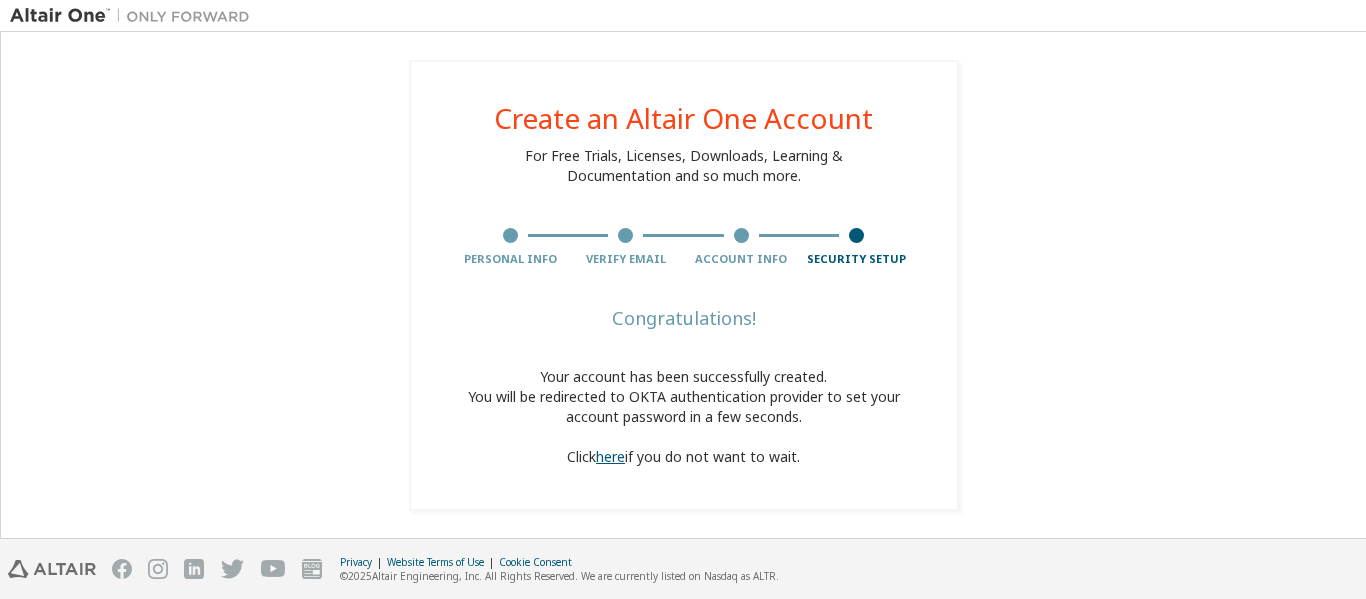 click on "here" at bounding box center (610, 456) 